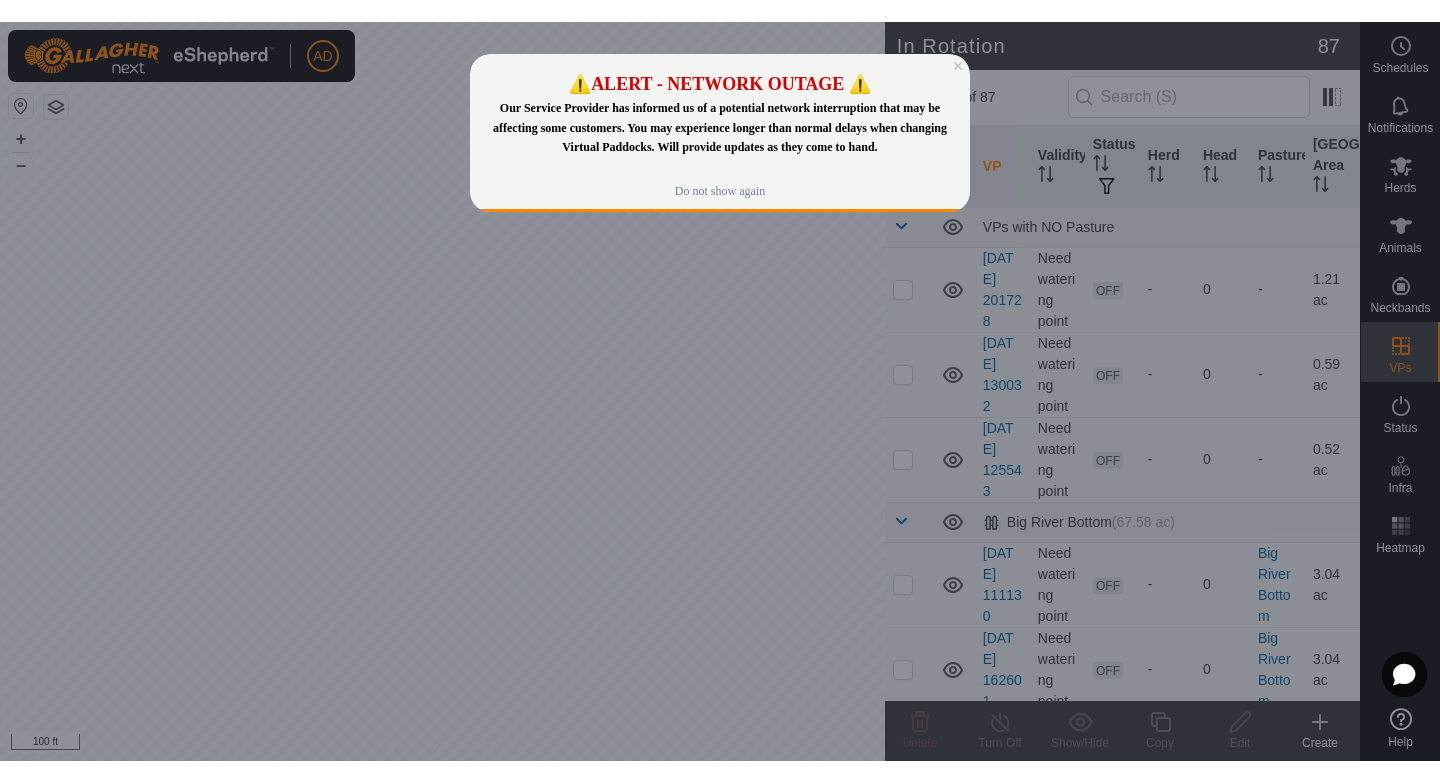 scroll, scrollTop: 0, scrollLeft: 0, axis: both 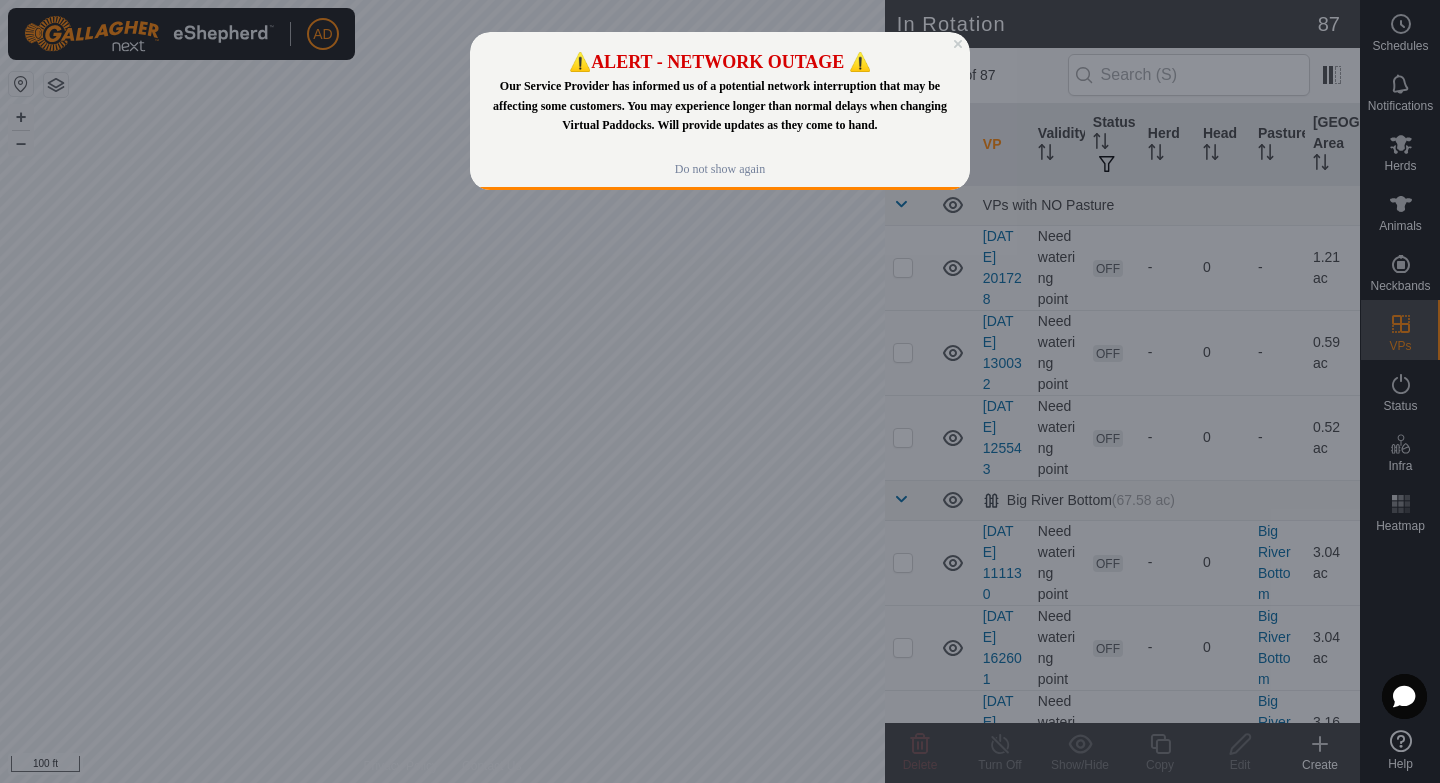 click at bounding box center (720, 391) 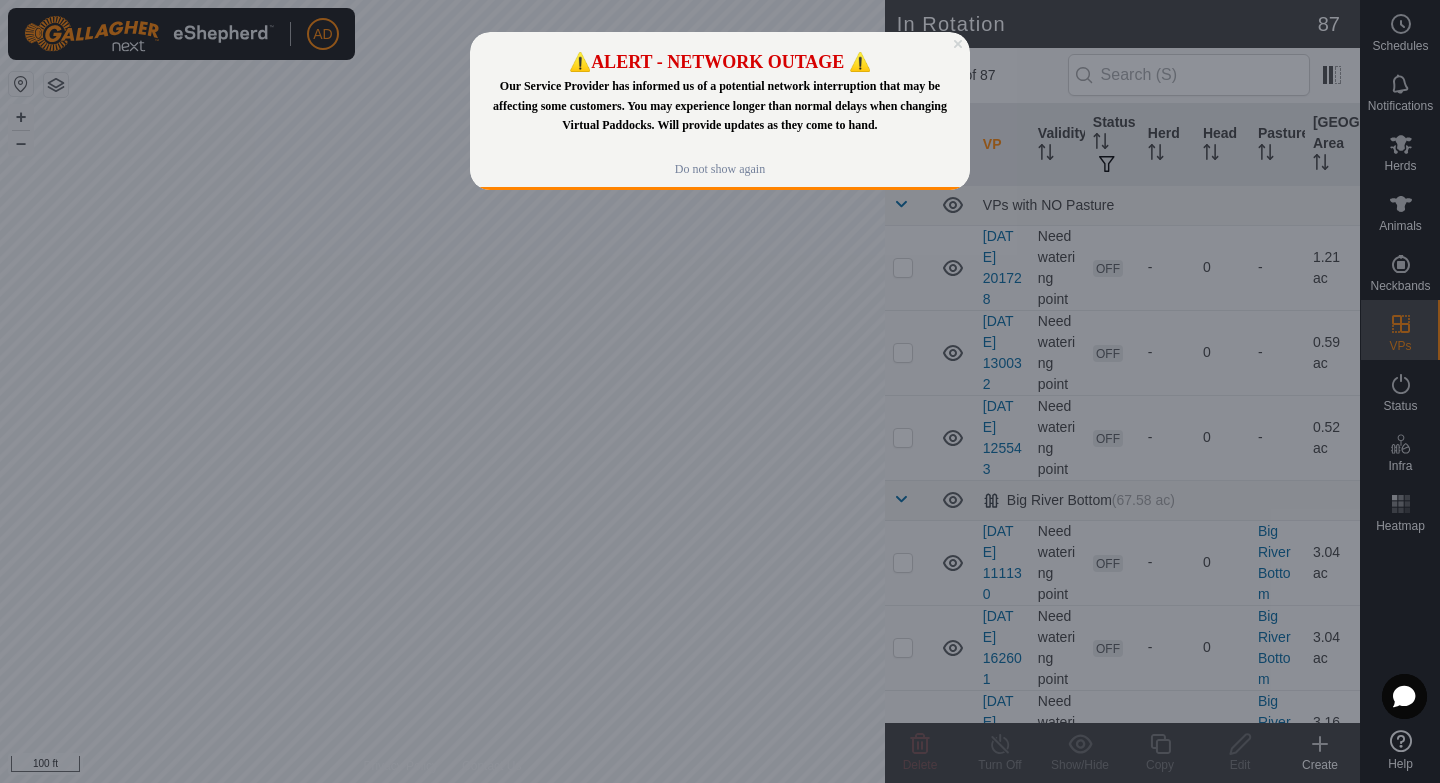 click 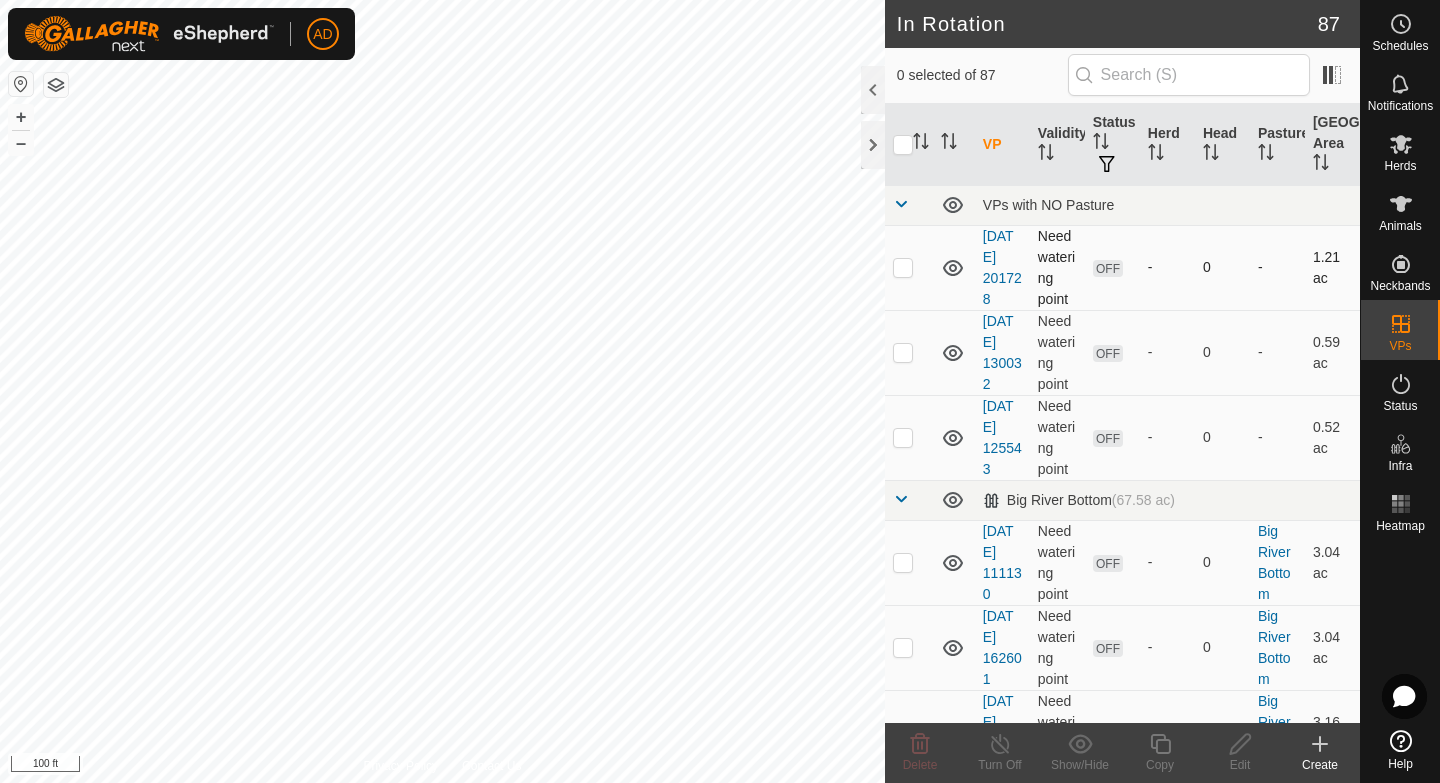 checkbox on "true" 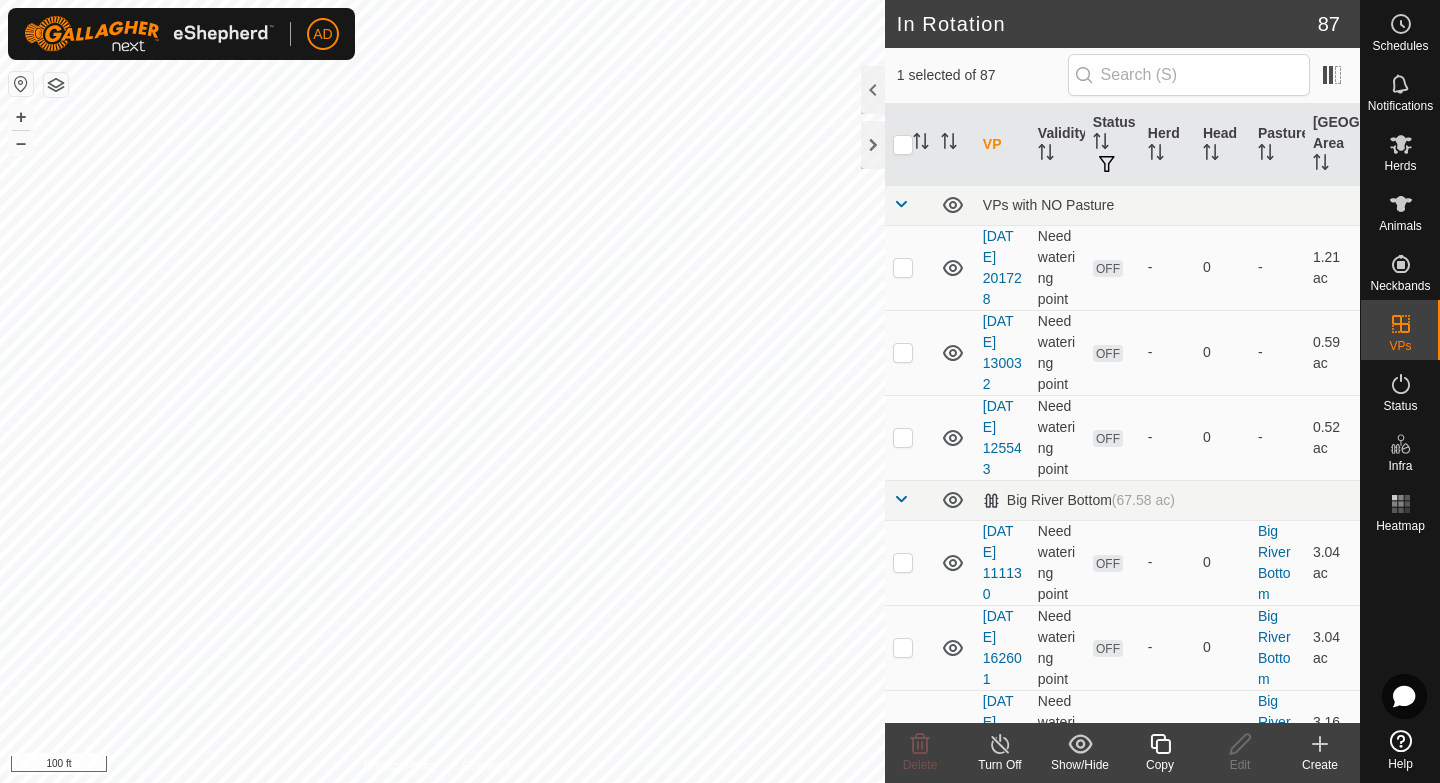 click on "Copy" 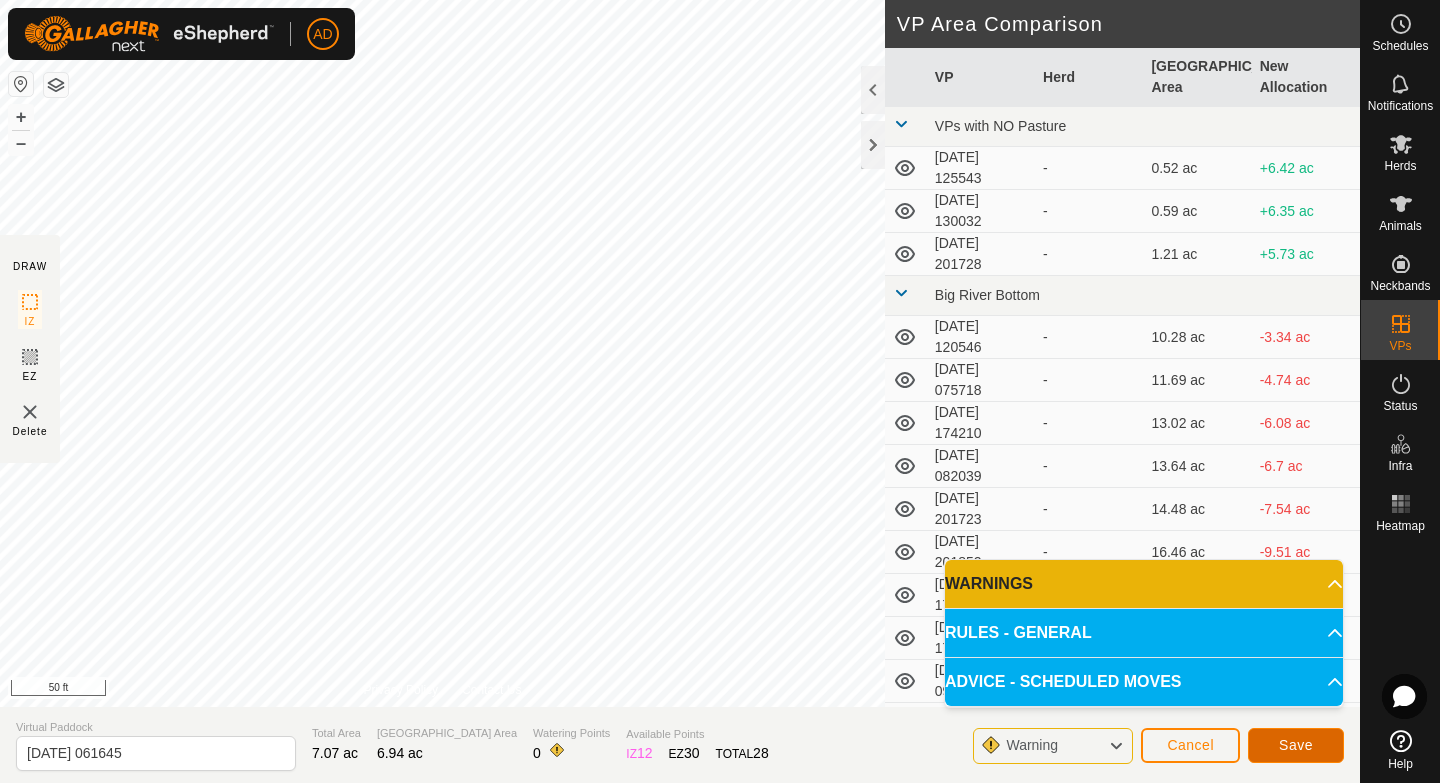 click on "Save" 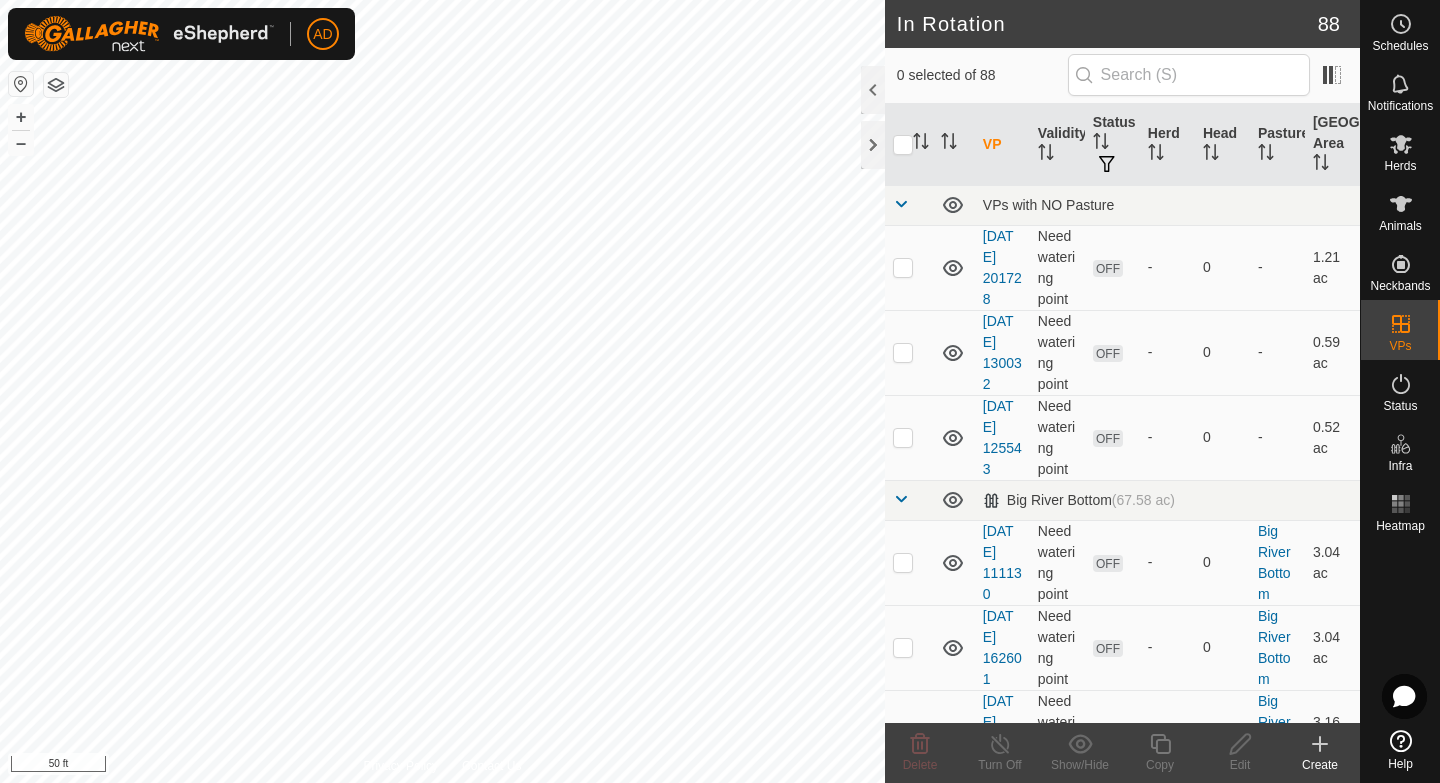 checkbox on "true" 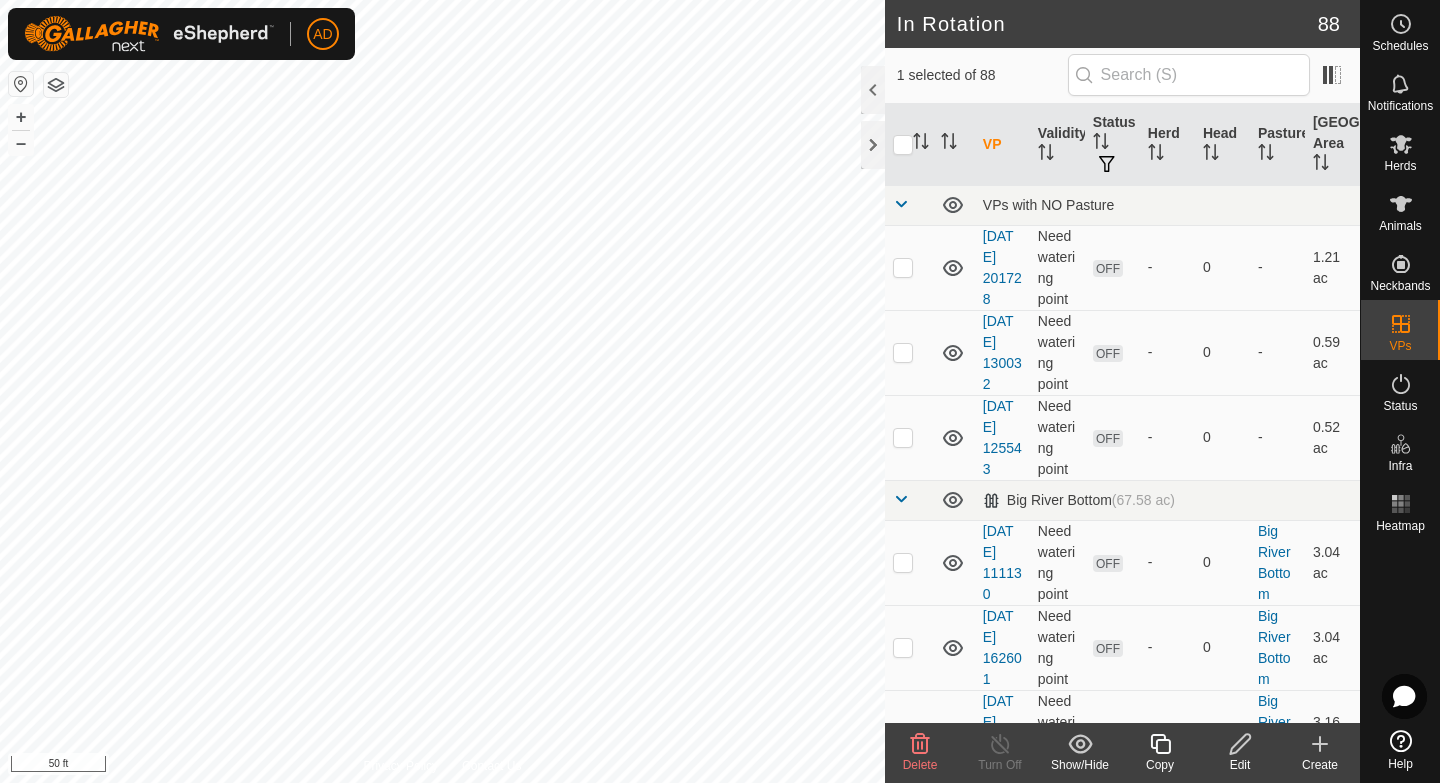 click 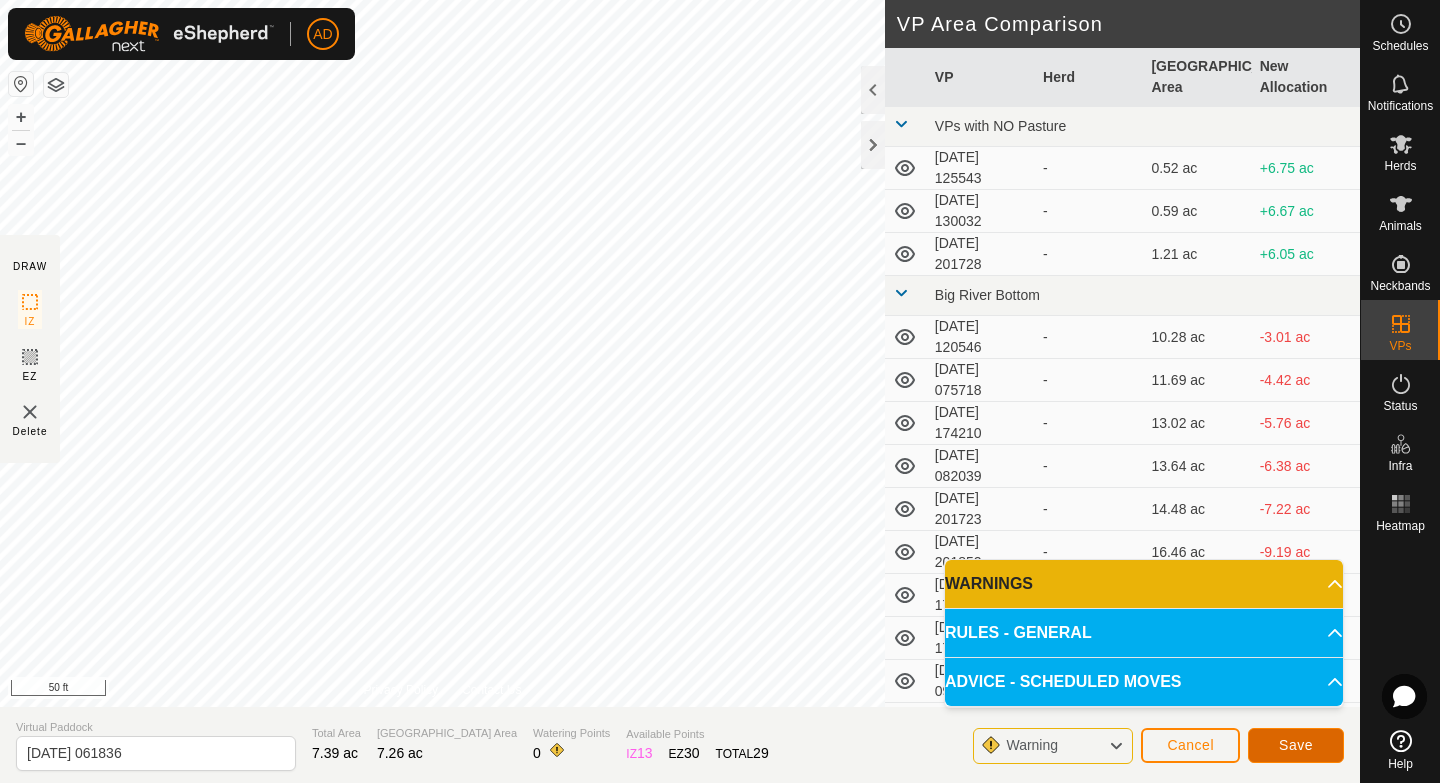 click on "Save" 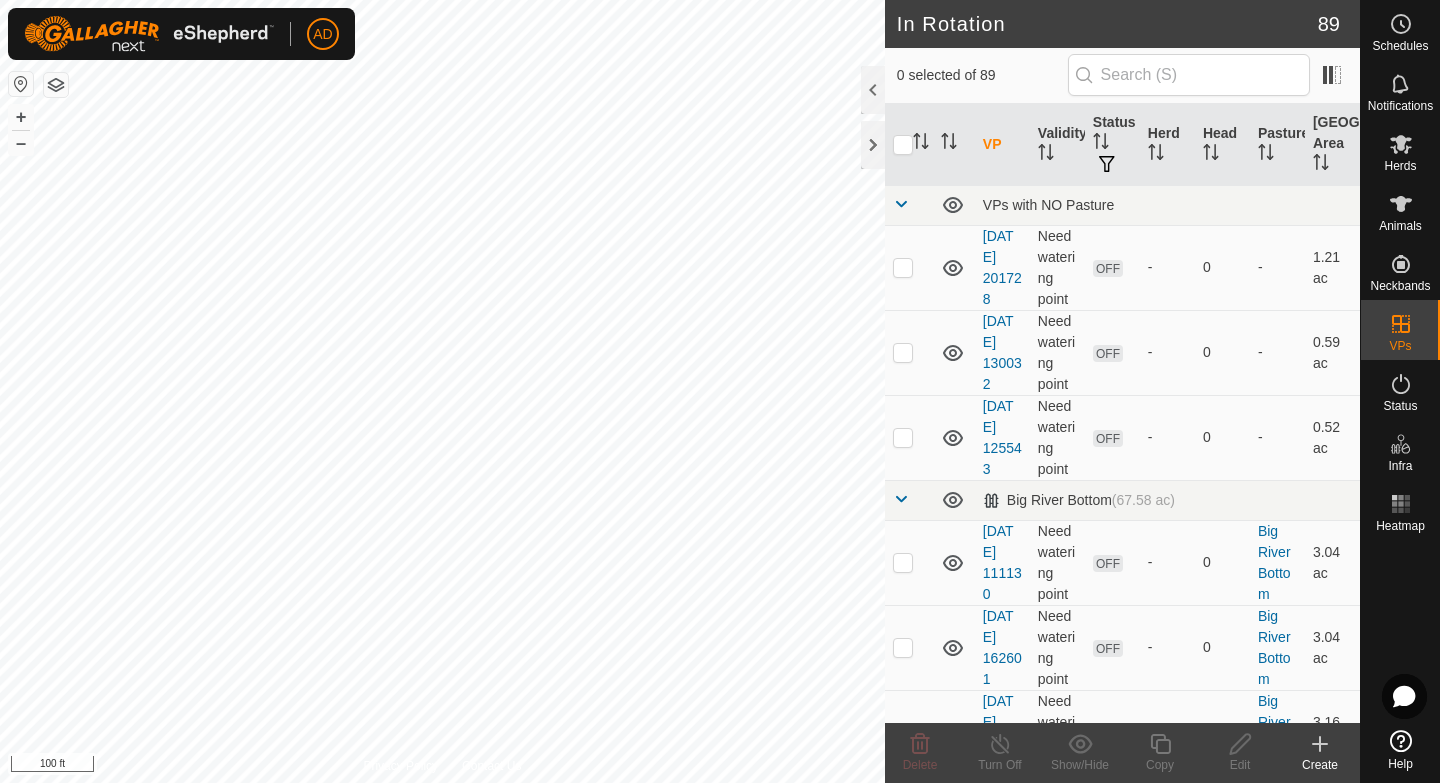 checkbox on "true" 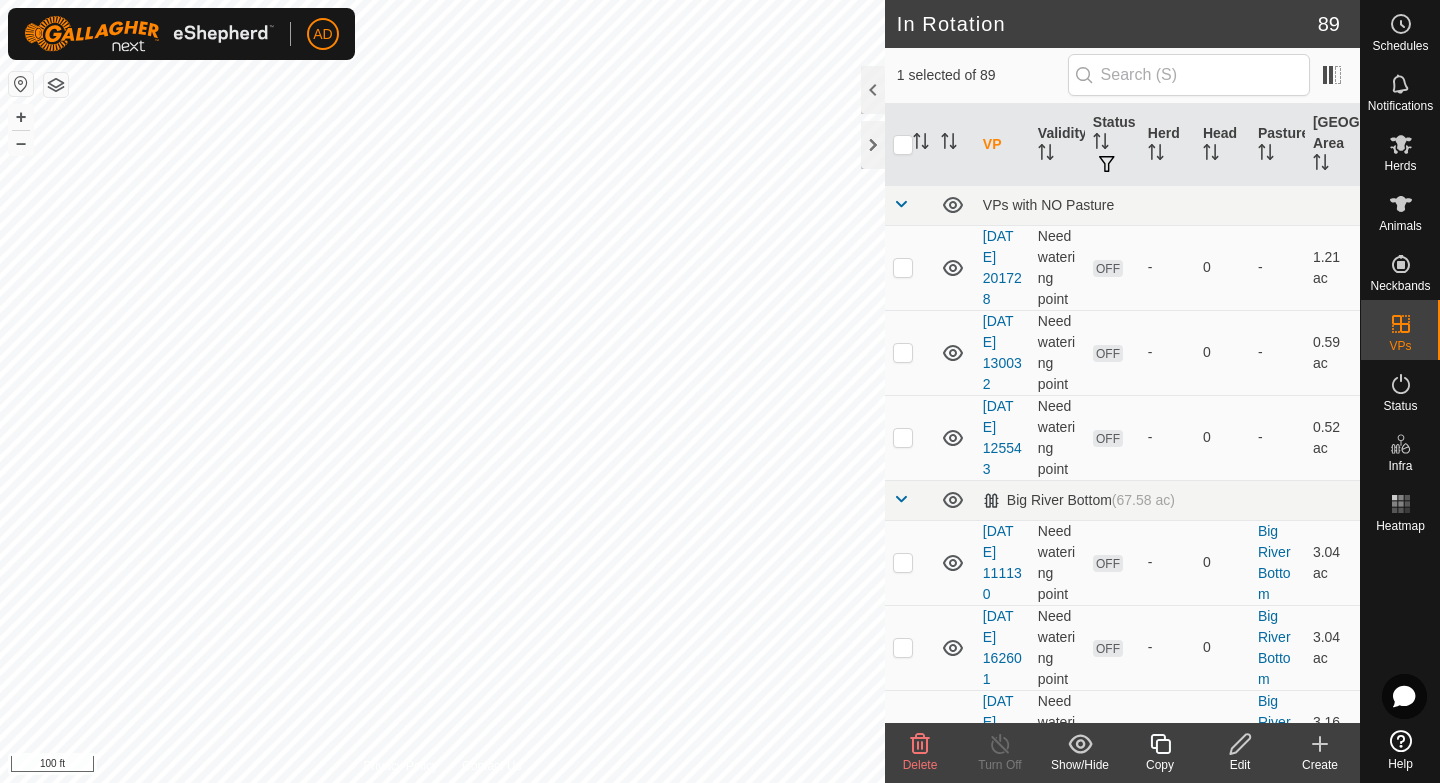 checkbox on "true" 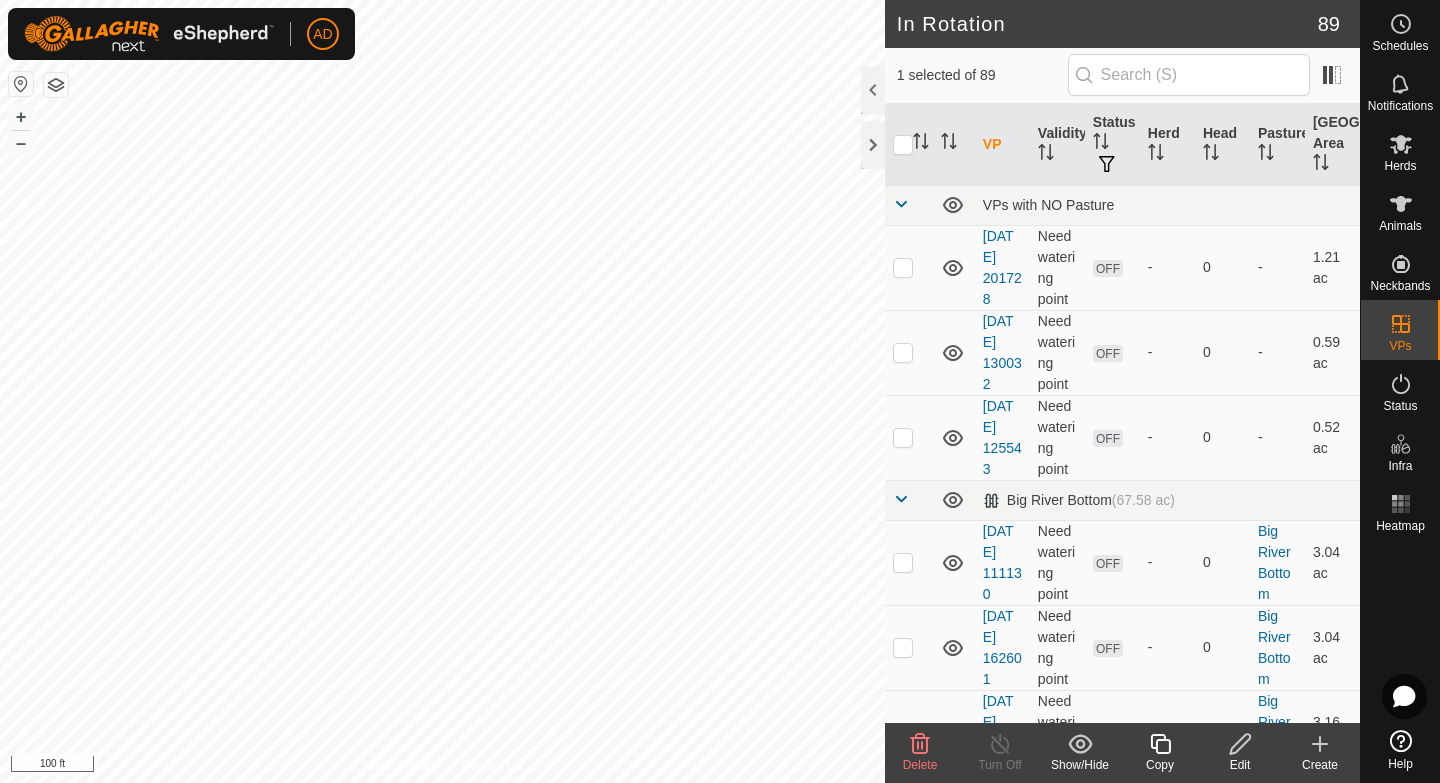 checkbox on "false" 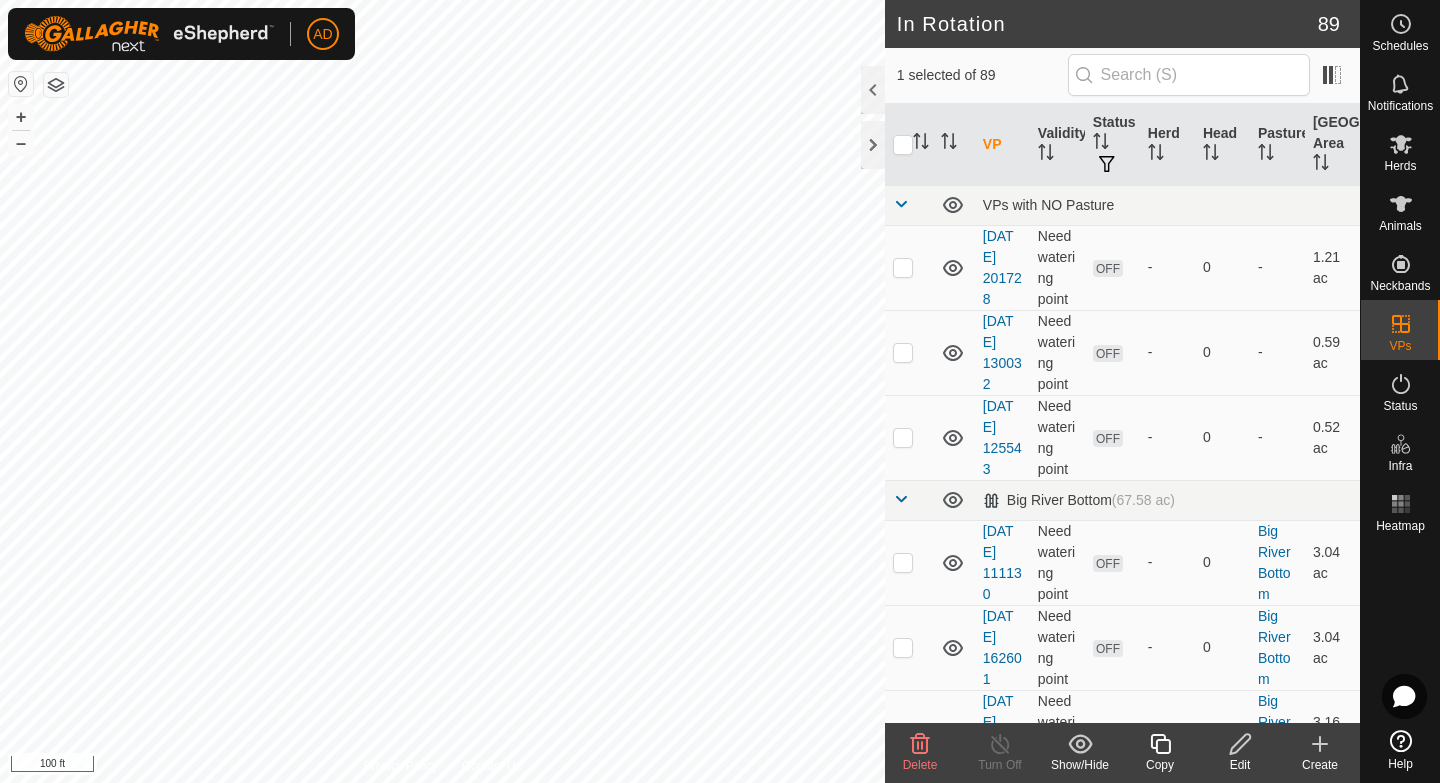 checkbox on "false" 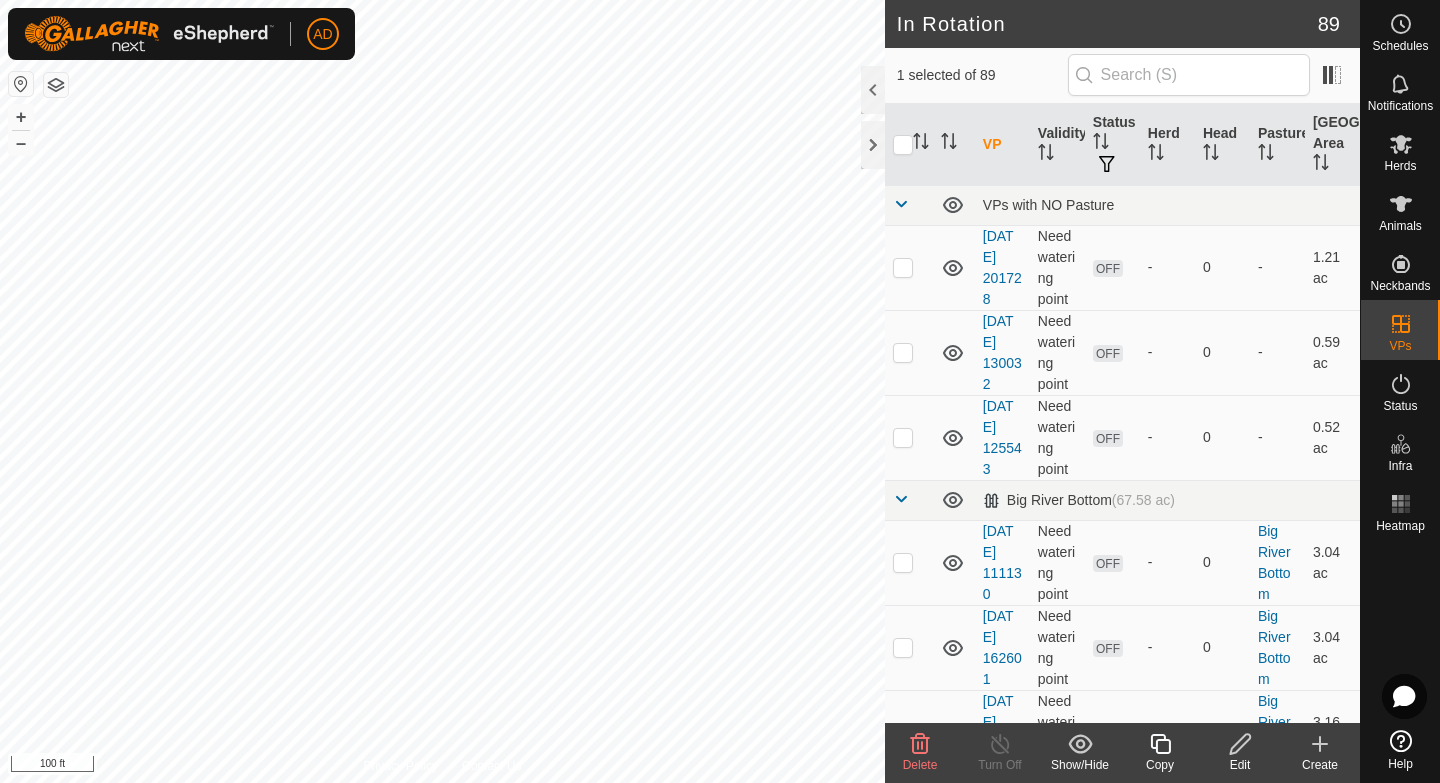 checkbox on "true" 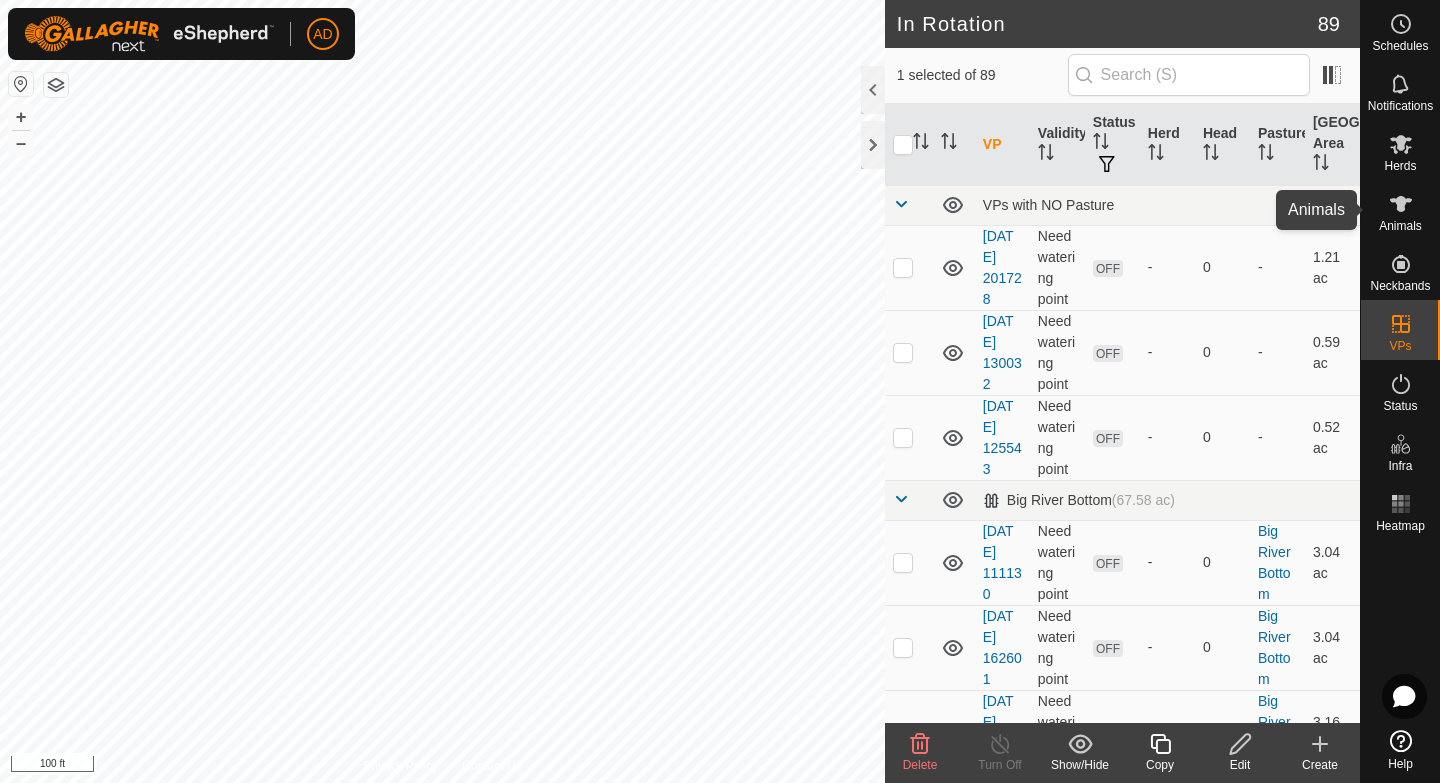 click 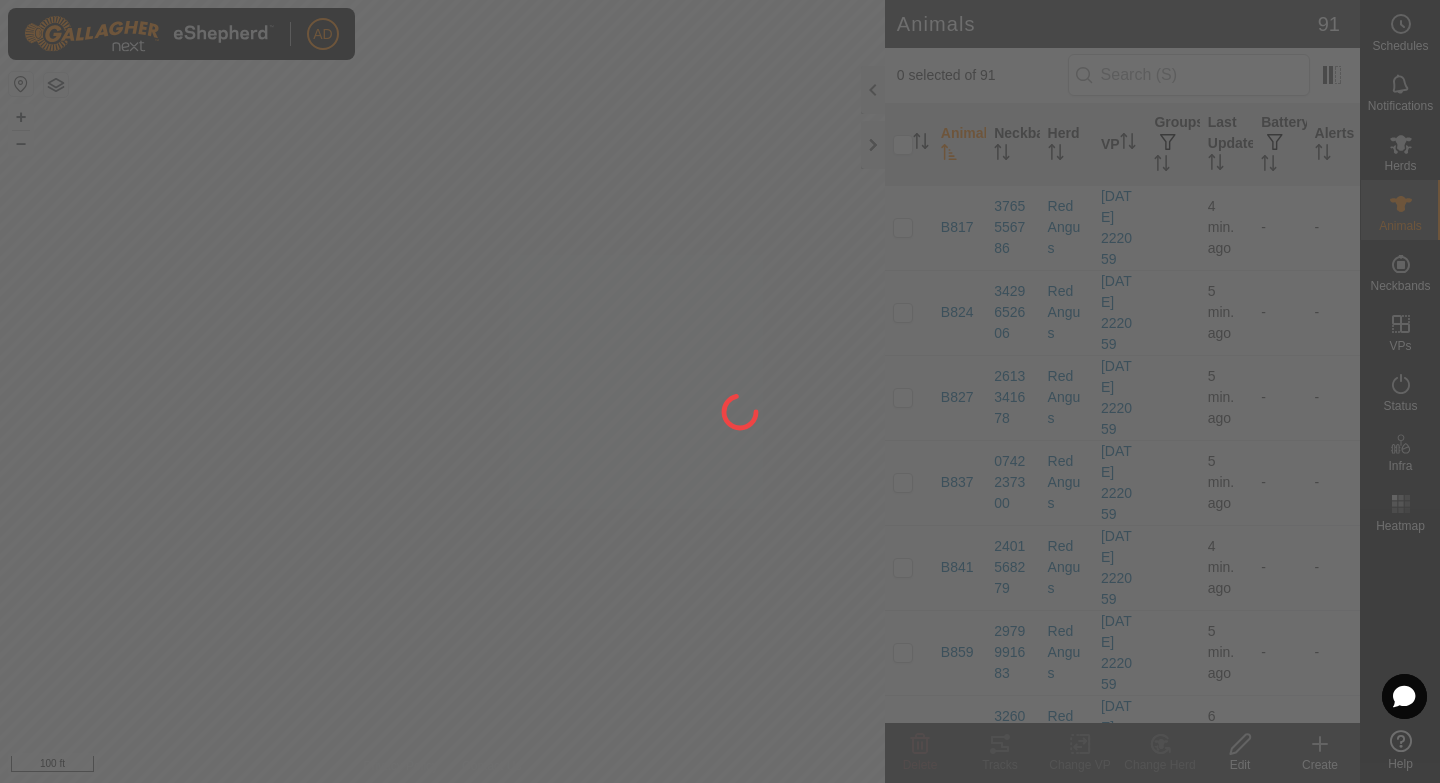 click 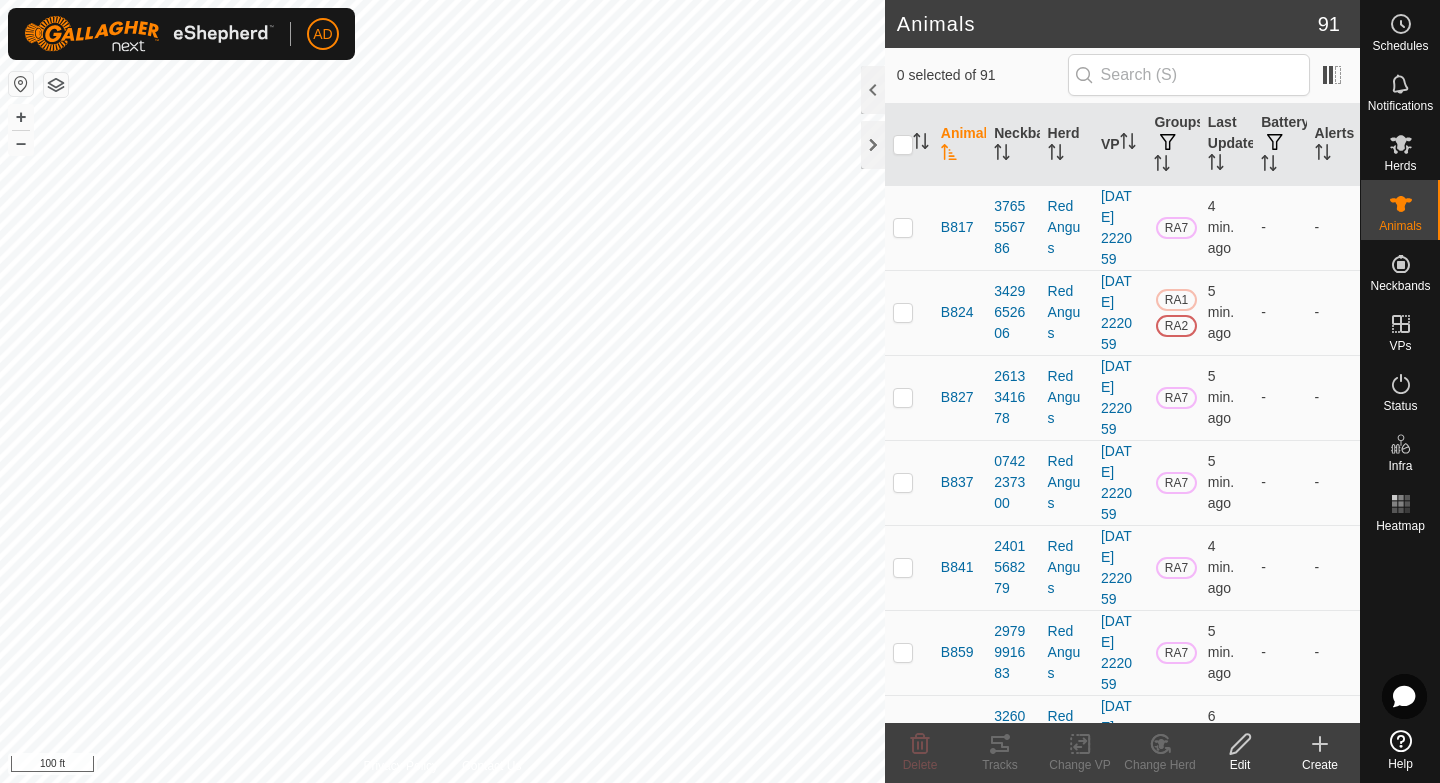 click at bounding box center [903, 145] 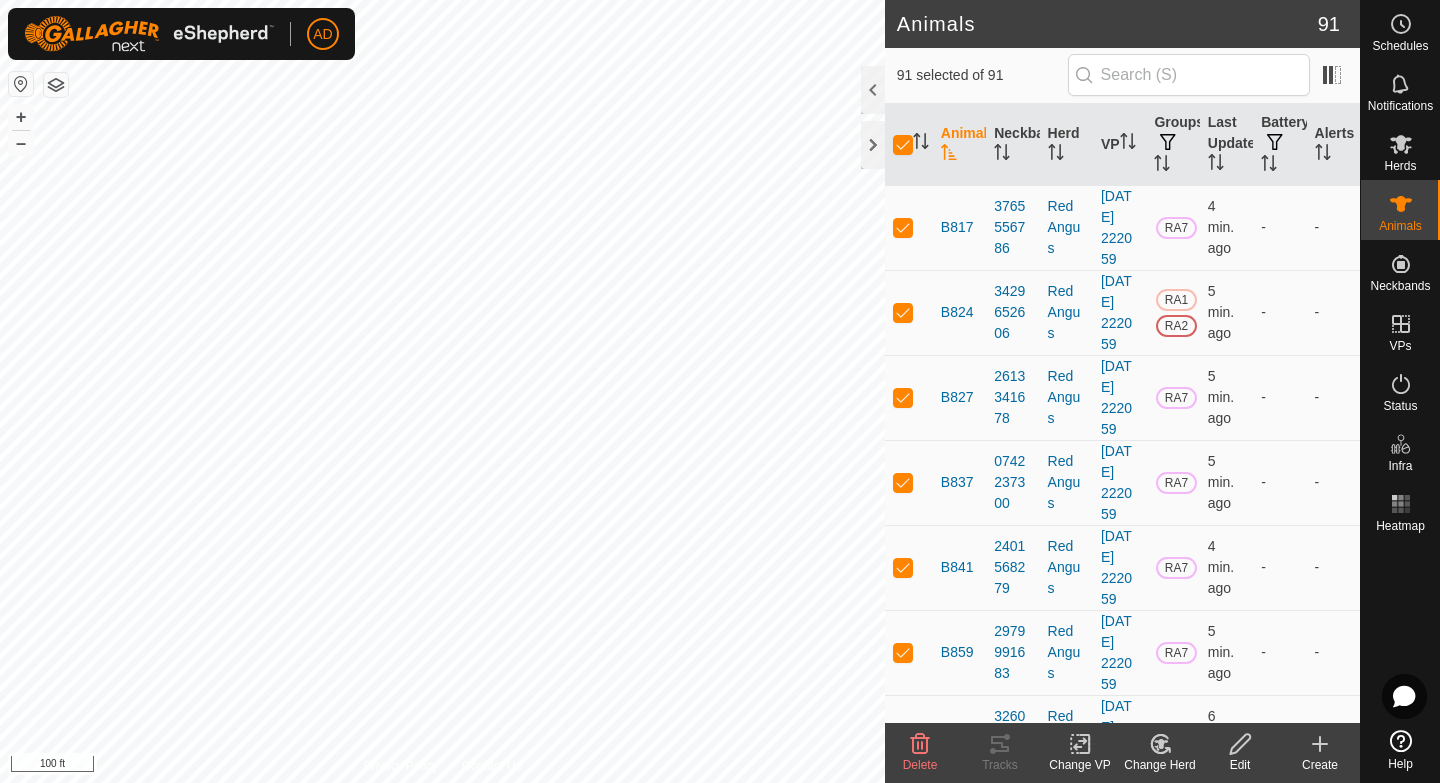 click 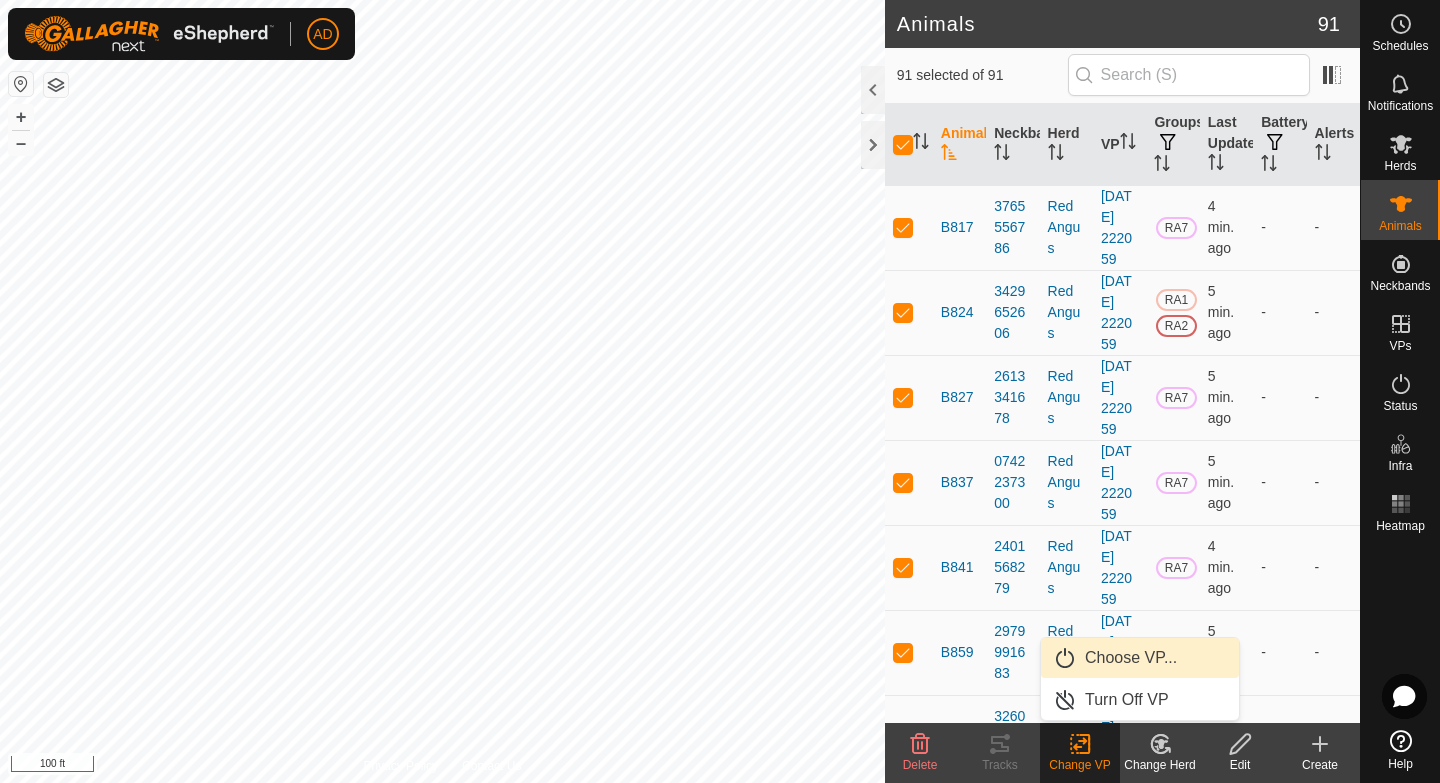 click on "Choose VP..." at bounding box center [1140, 658] 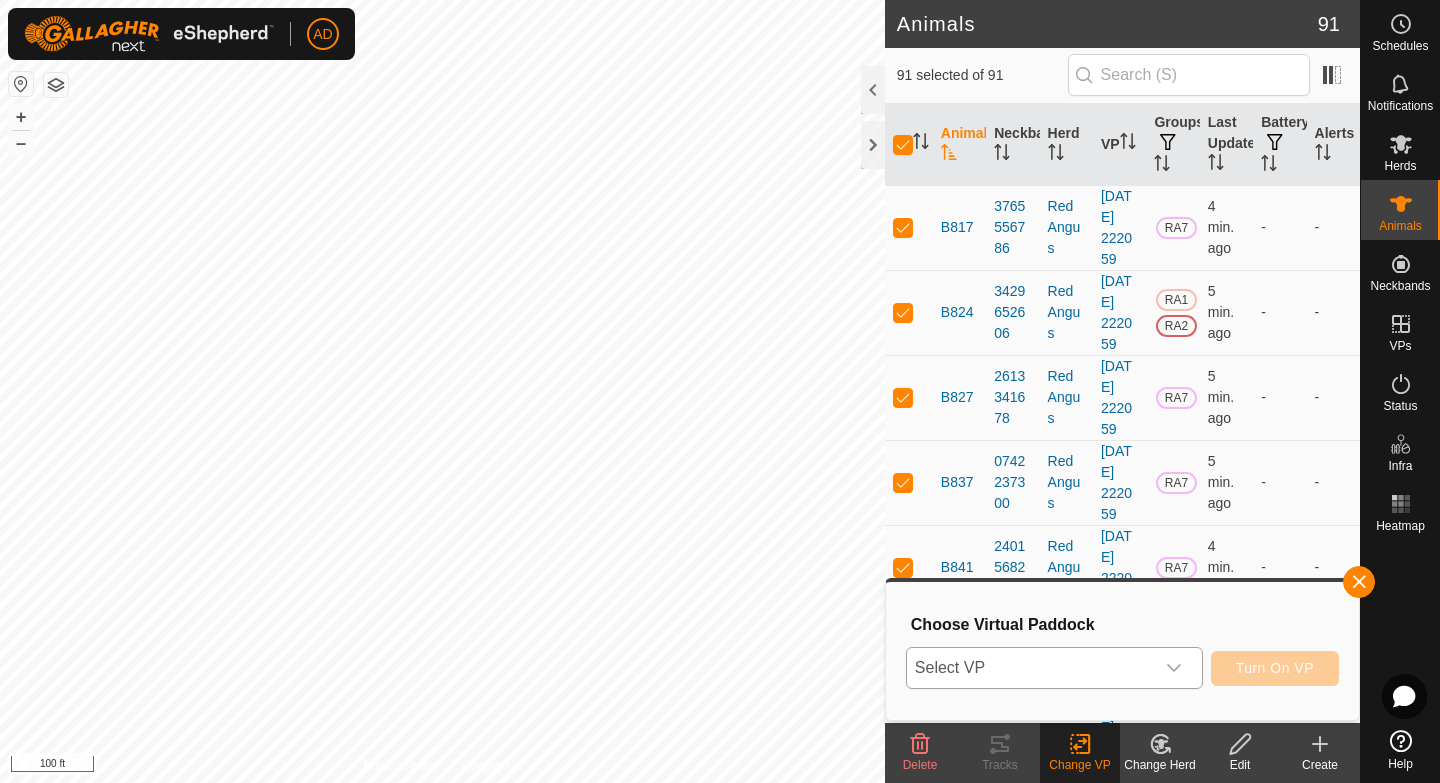 click on "Select VP" at bounding box center (1030, 668) 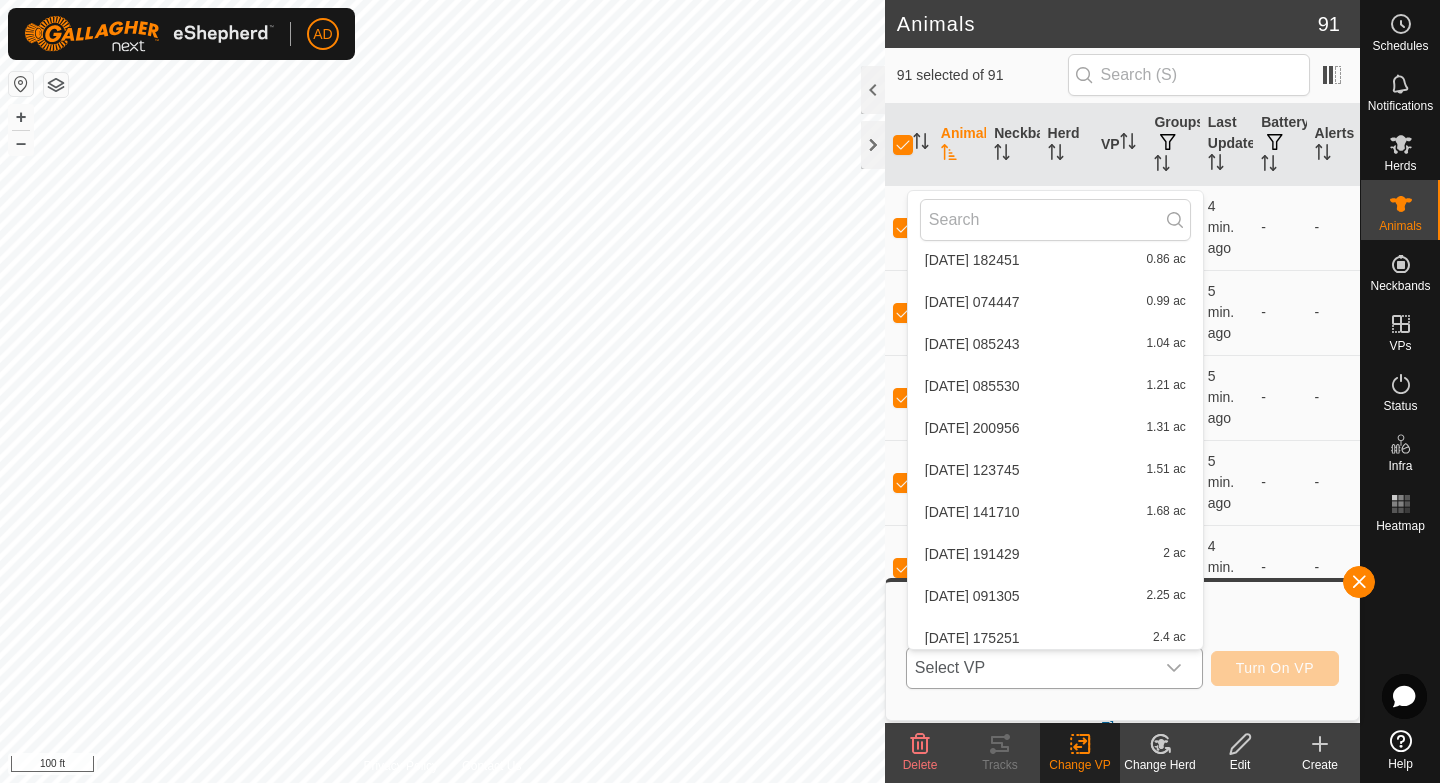 scroll, scrollTop: 3658, scrollLeft: 0, axis: vertical 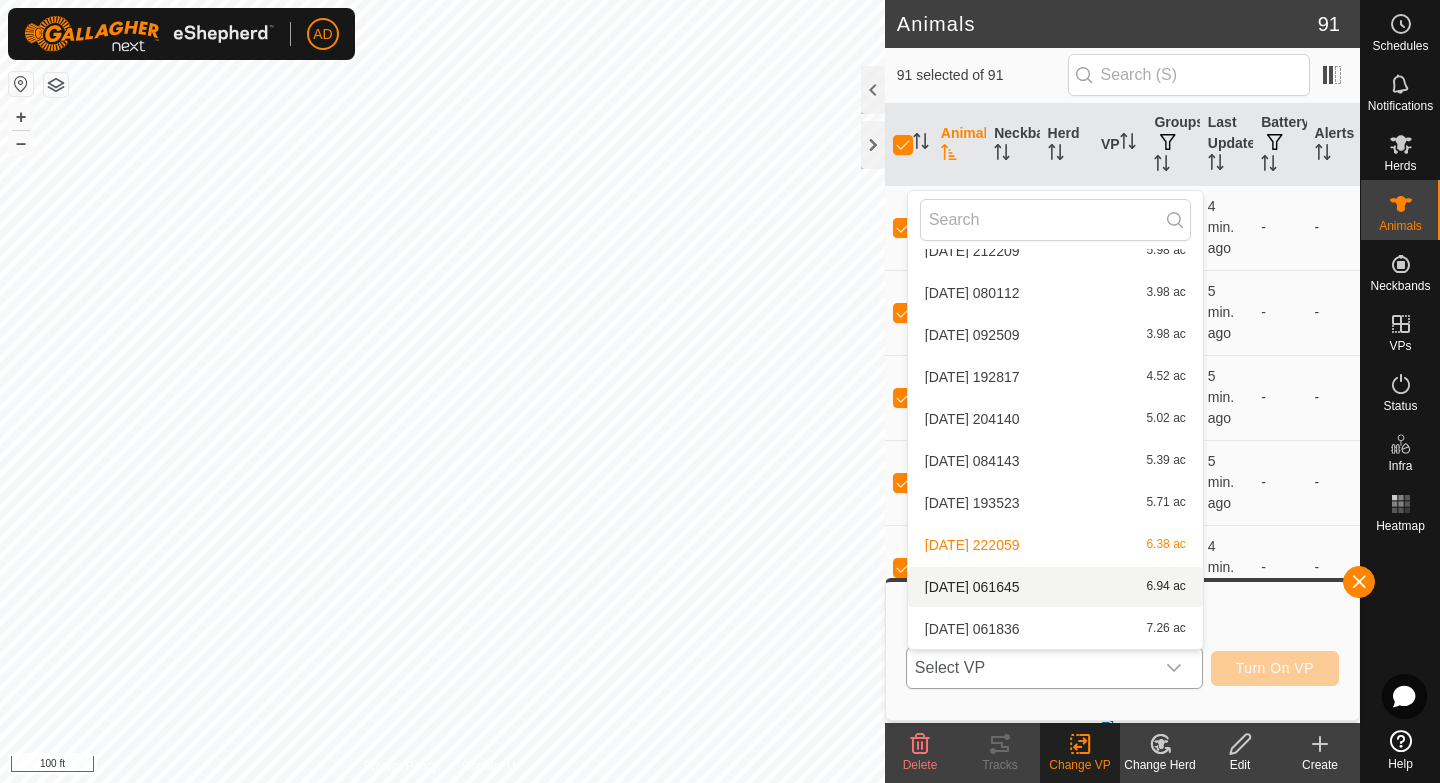 click on "[DATE] 061645  6.94 ac" at bounding box center [1055, 587] 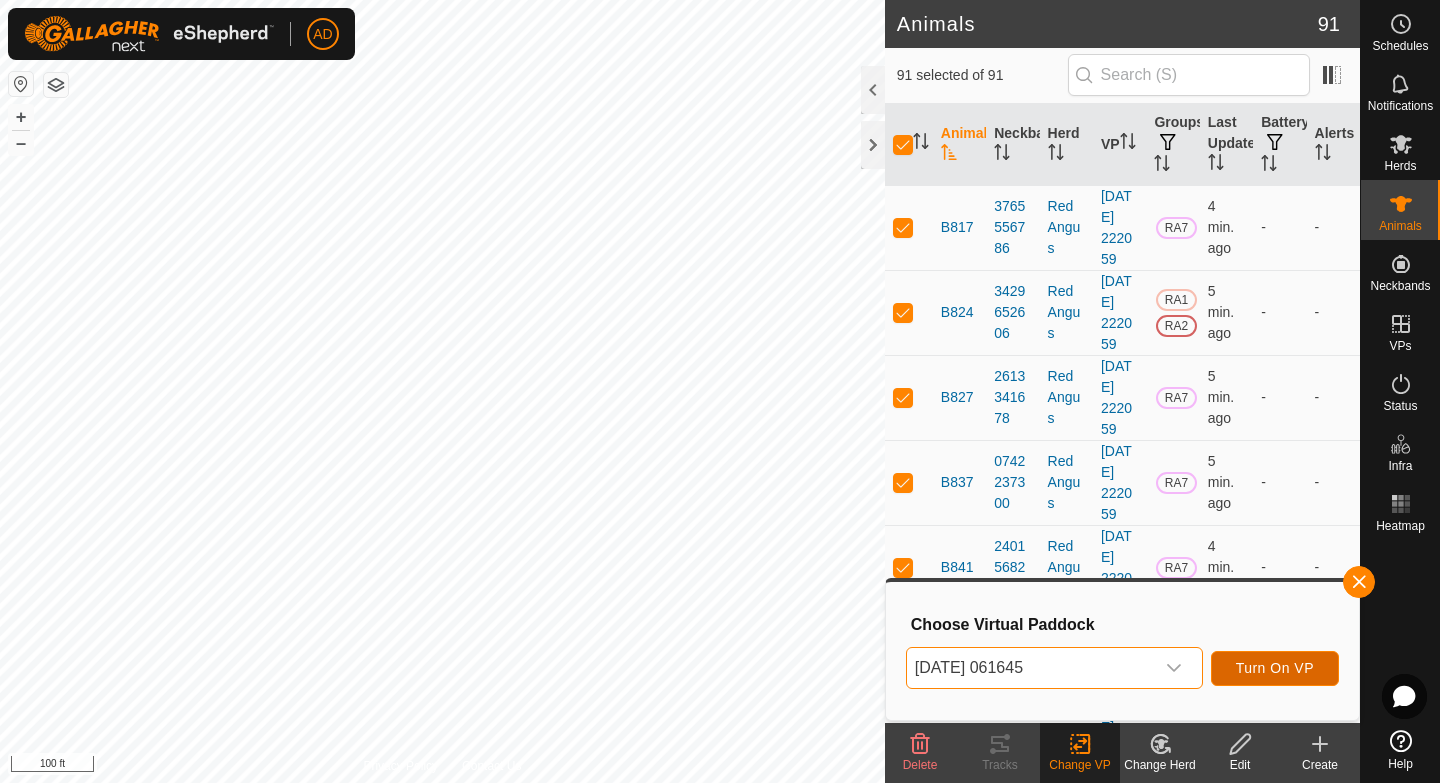 click on "Turn On VP" at bounding box center [1275, 668] 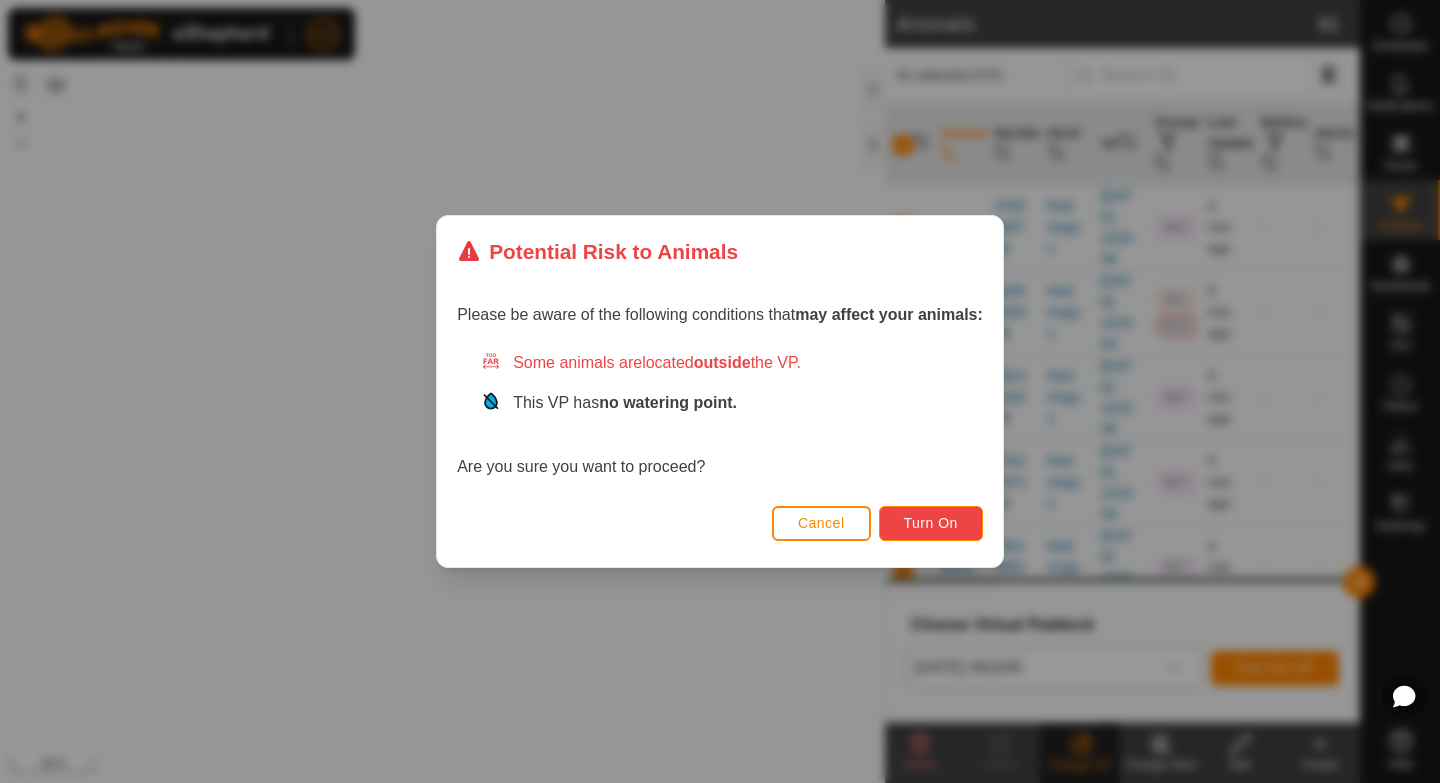 click on "Turn On" at bounding box center [931, 523] 